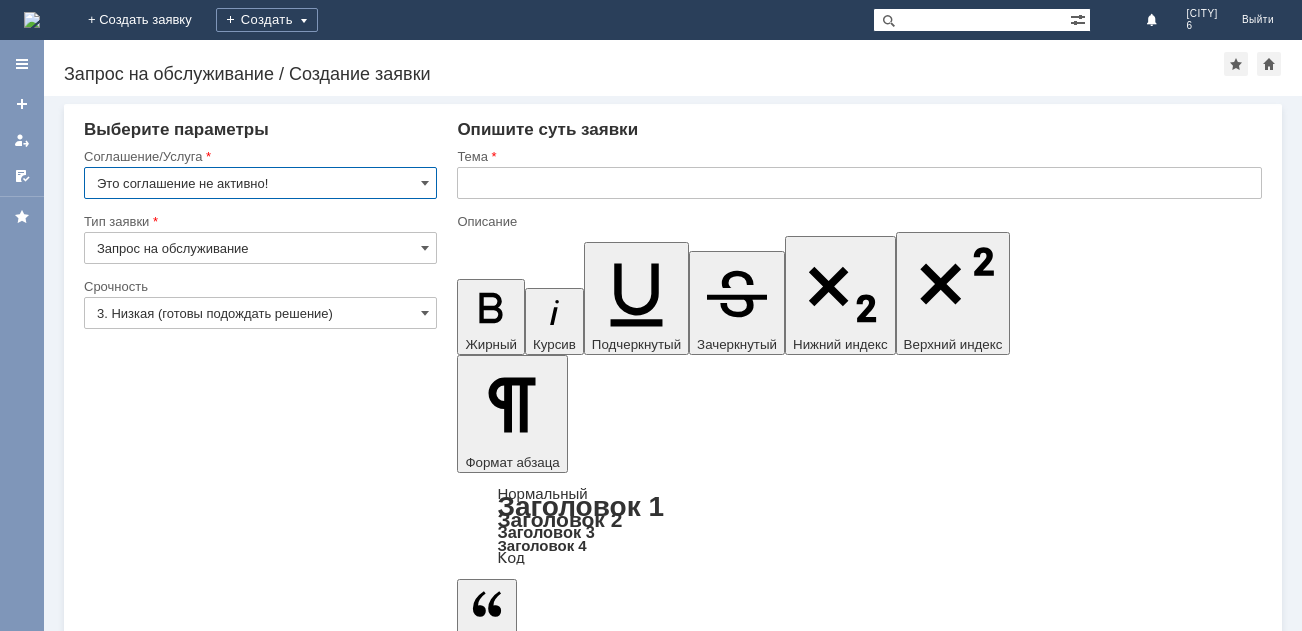 scroll, scrollTop: 0, scrollLeft: 0, axis: both 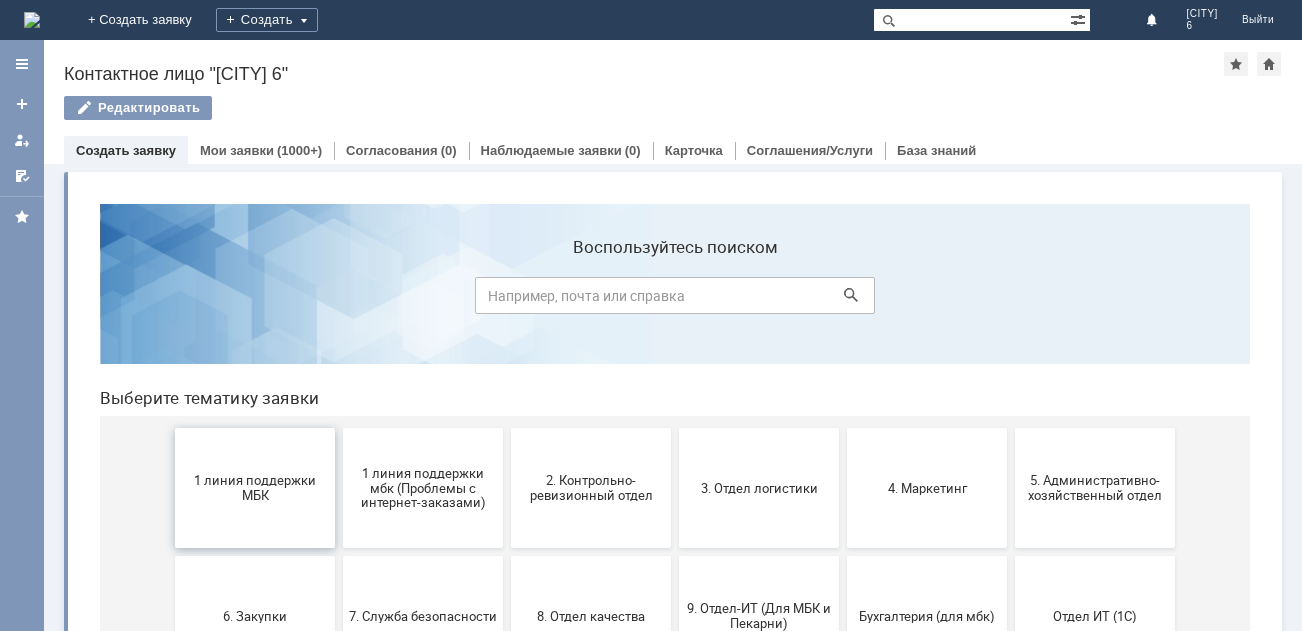 click on "1 линия поддержки МБК" at bounding box center [255, 488] 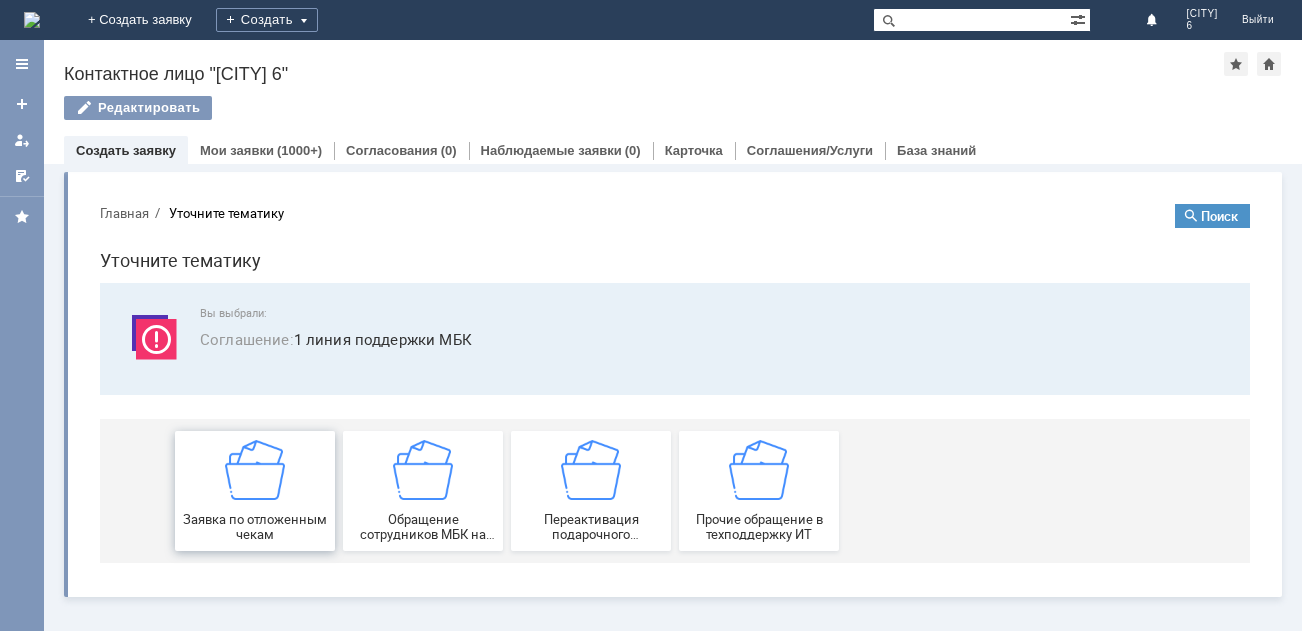 click at bounding box center (255, 470) 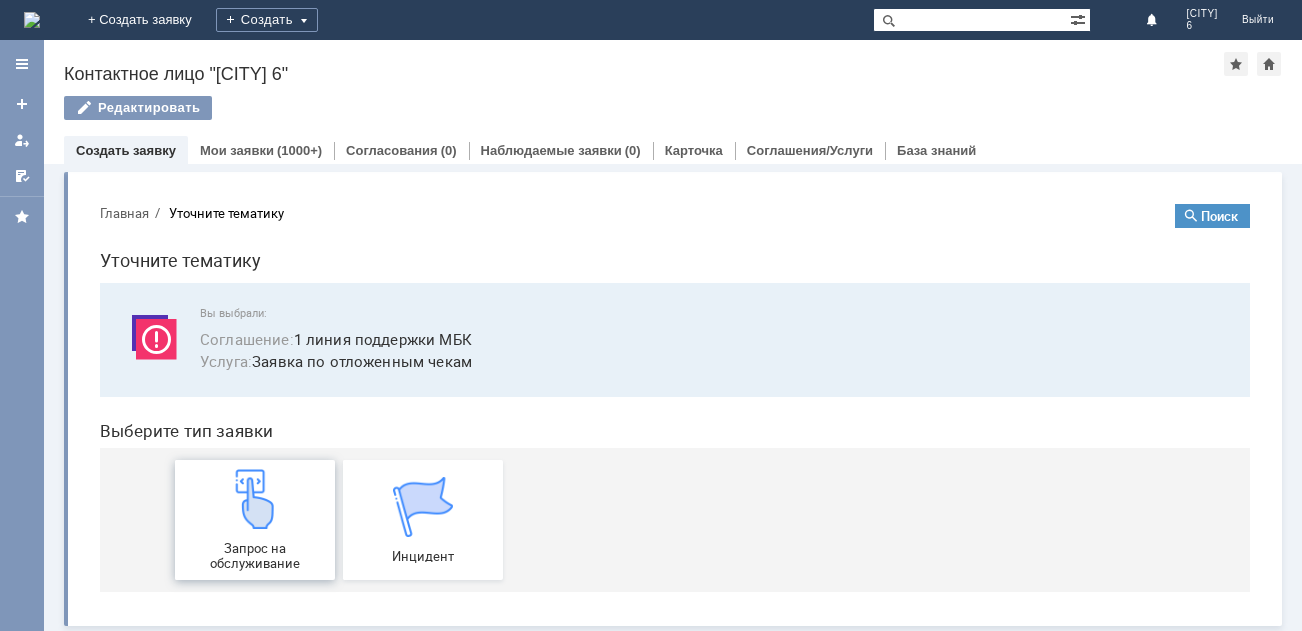 click at bounding box center (255, 499) 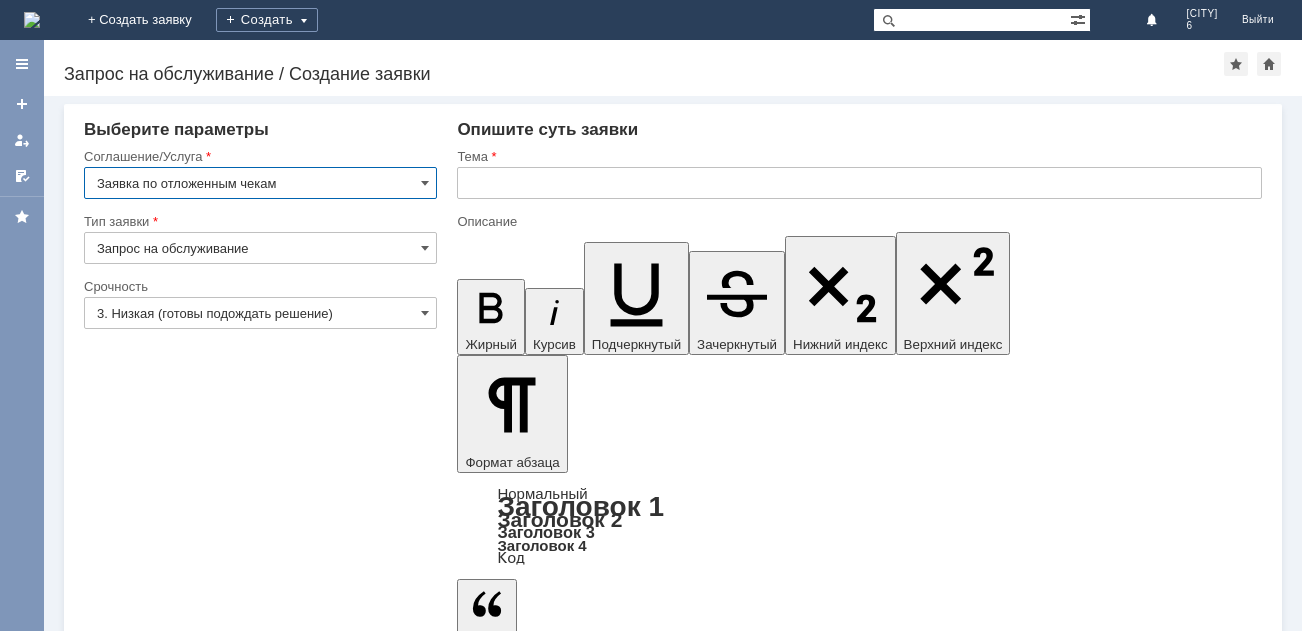 scroll, scrollTop: 0, scrollLeft: 0, axis: both 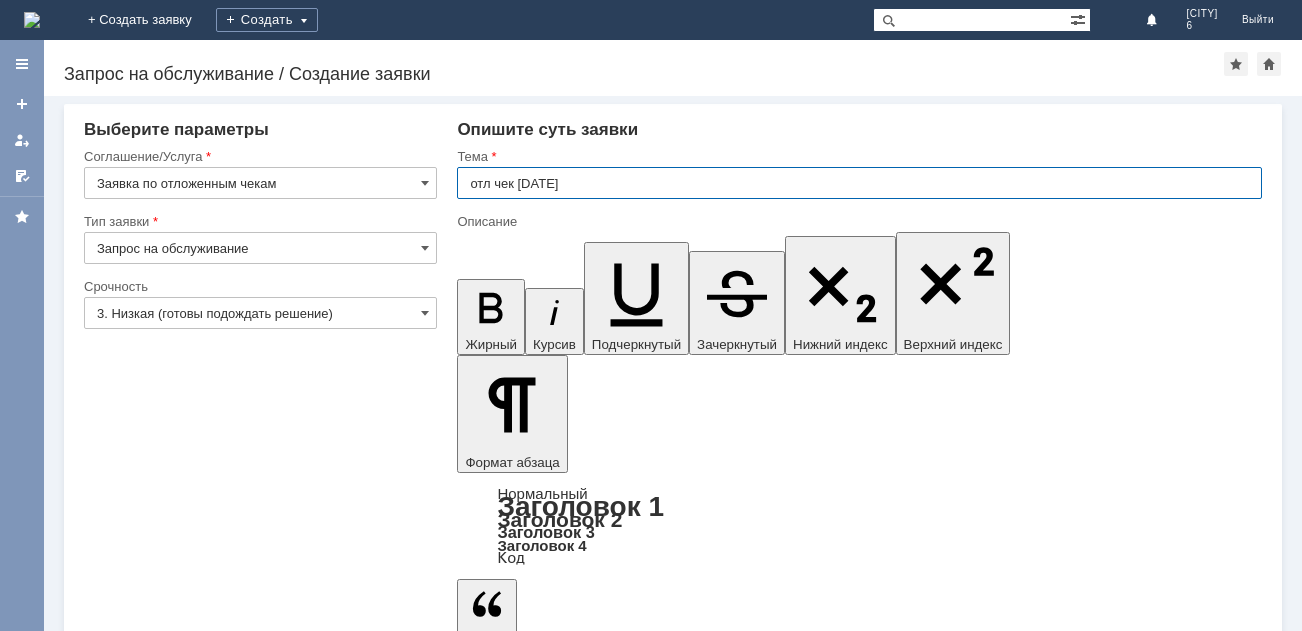type on "отл чек [DATE]" 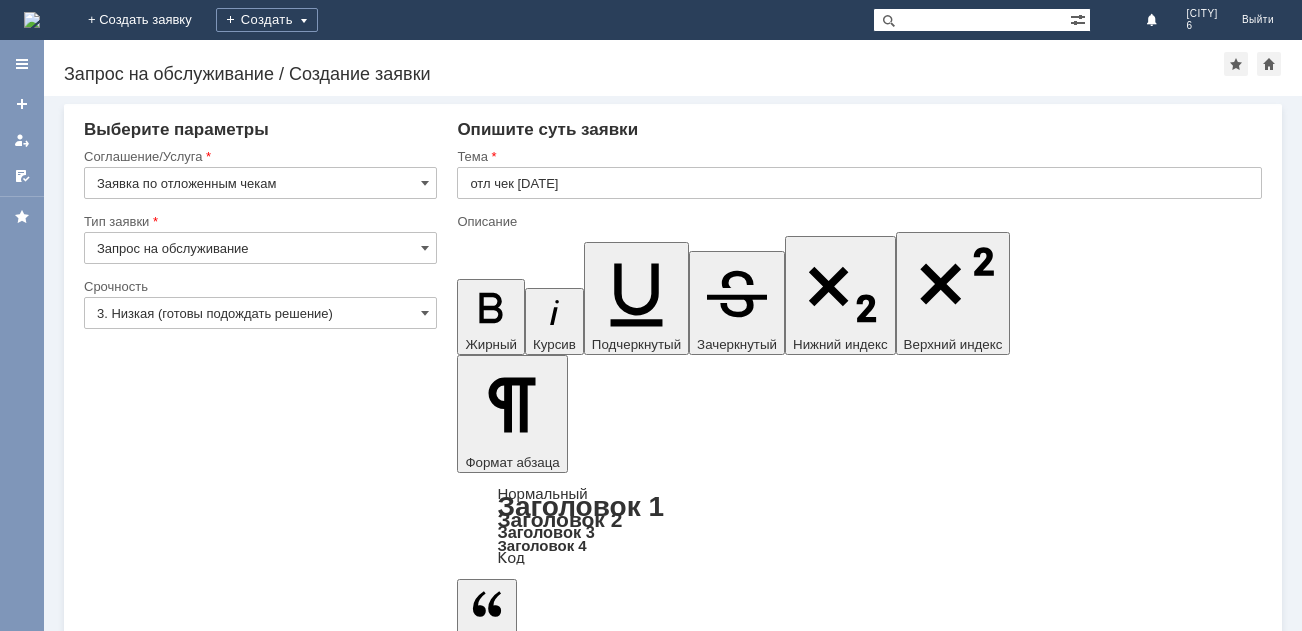 click at bounding box center (620, 5344) 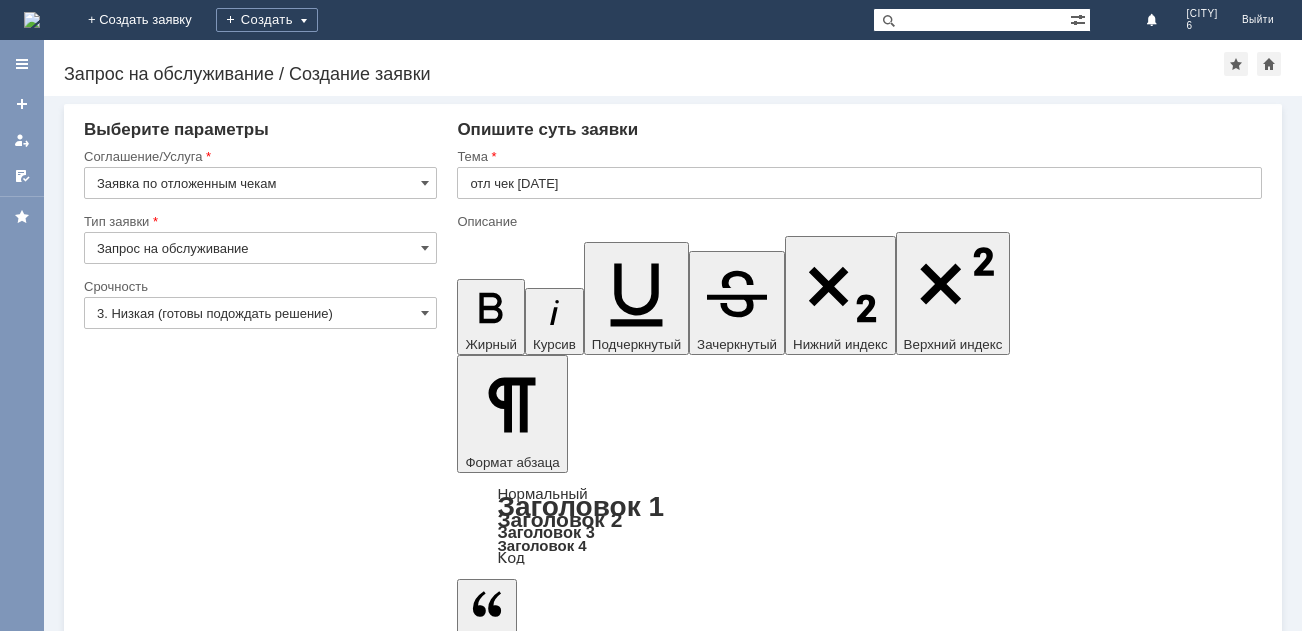 click on "Добавить файл" at bounding box center (533, 5448) 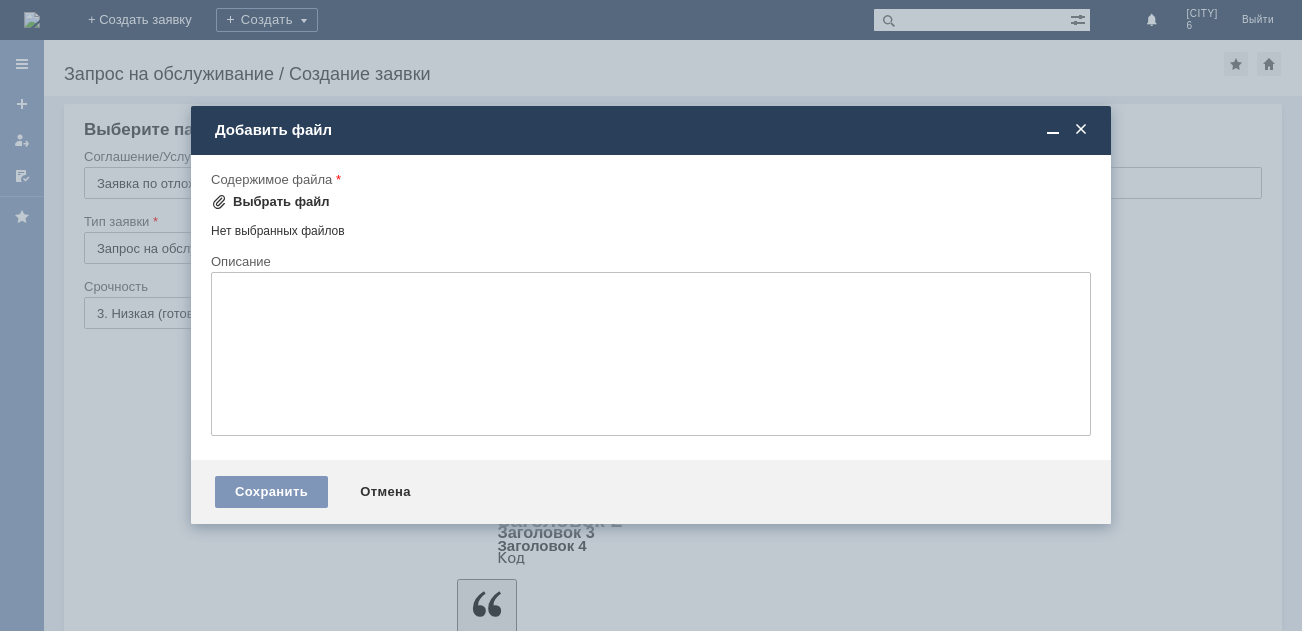 click on "Выбрать файл" at bounding box center [281, 202] 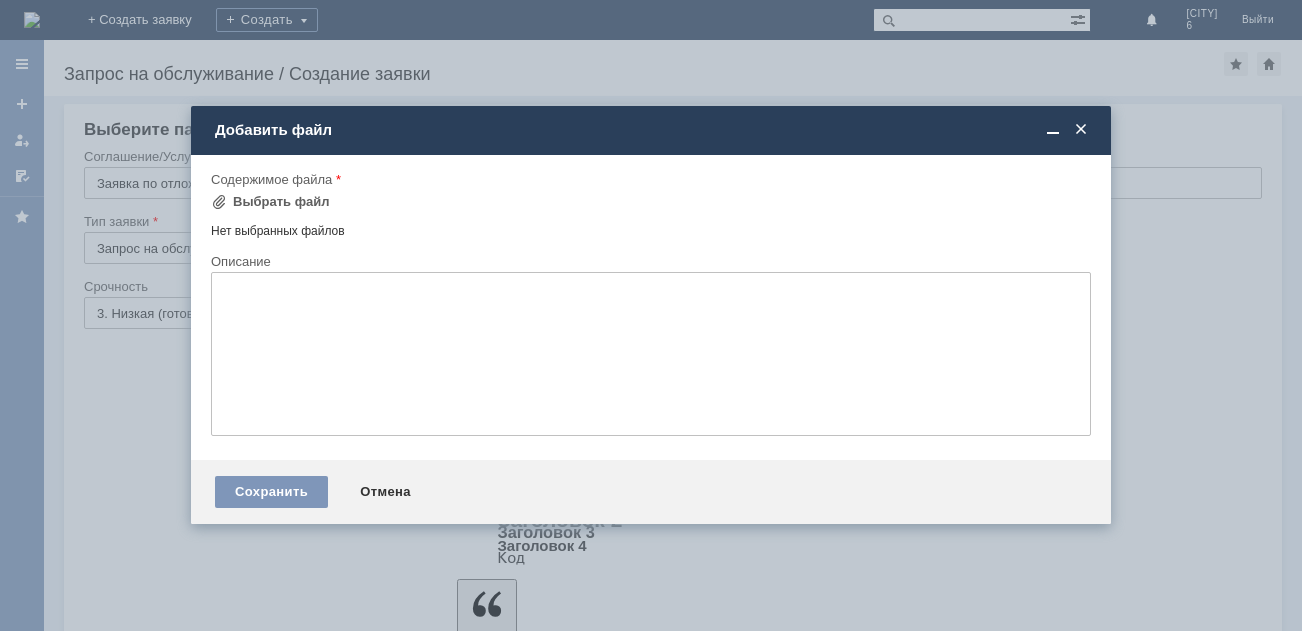 click at bounding box center (1081, 130) 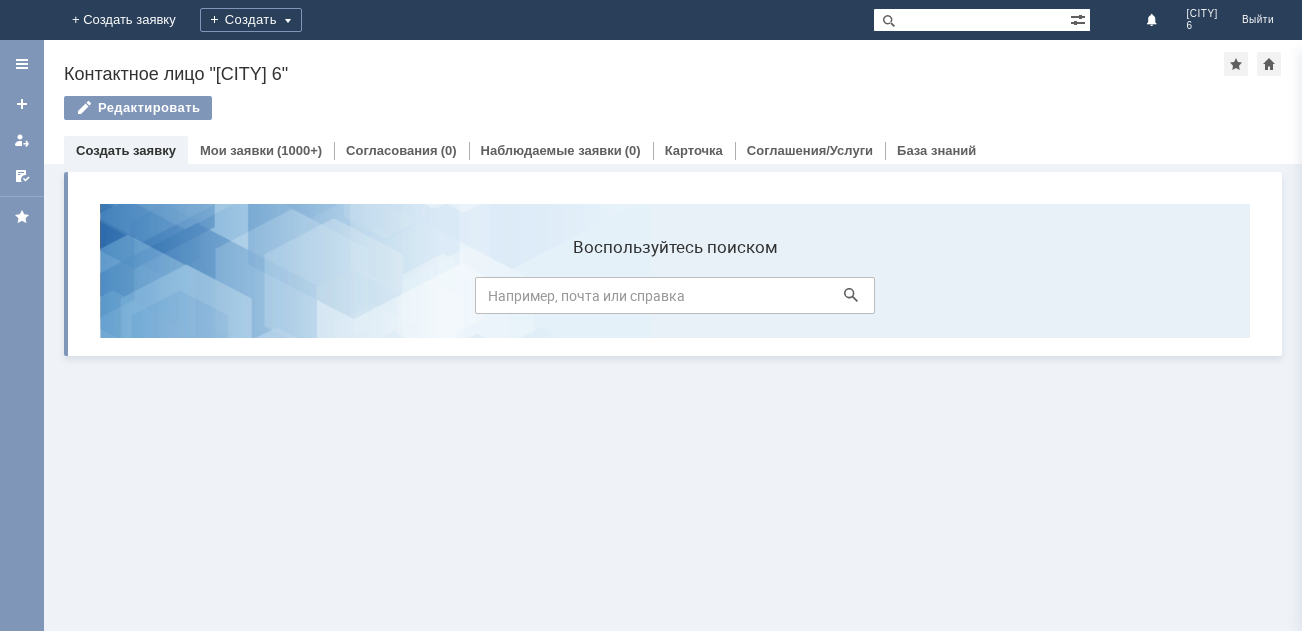 scroll, scrollTop: 0, scrollLeft: 0, axis: both 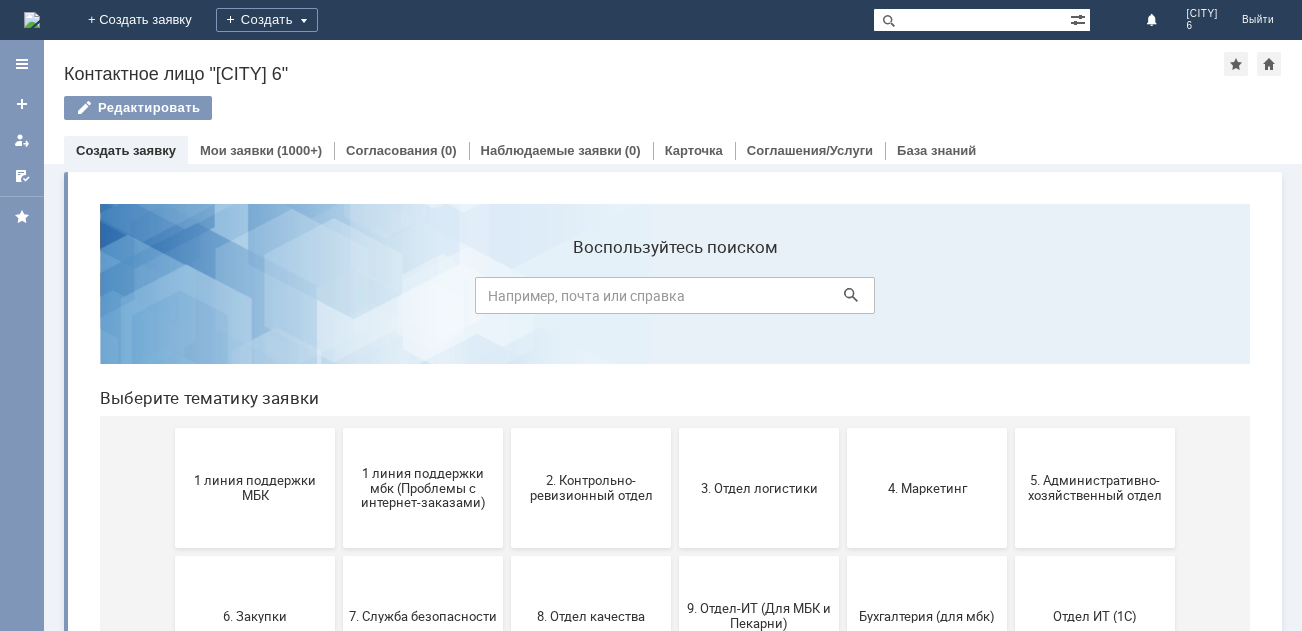 click at bounding box center (32, 20) 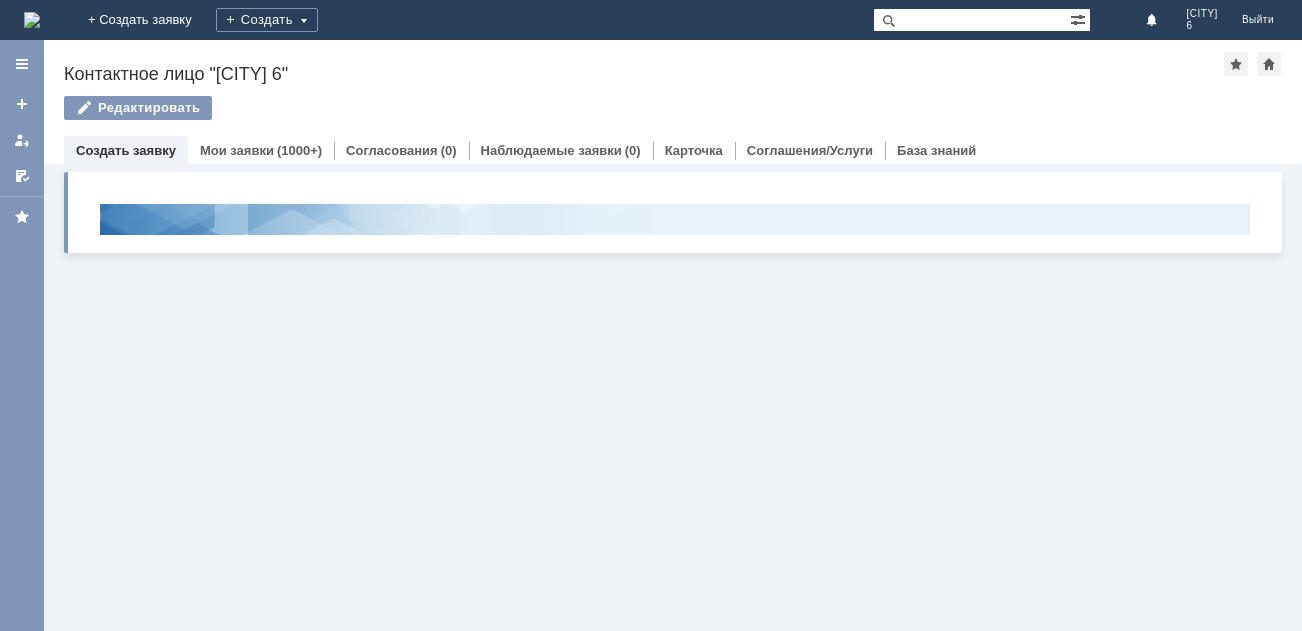 scroll, scrollTop: 0, scrollLeft: 0, axis: both 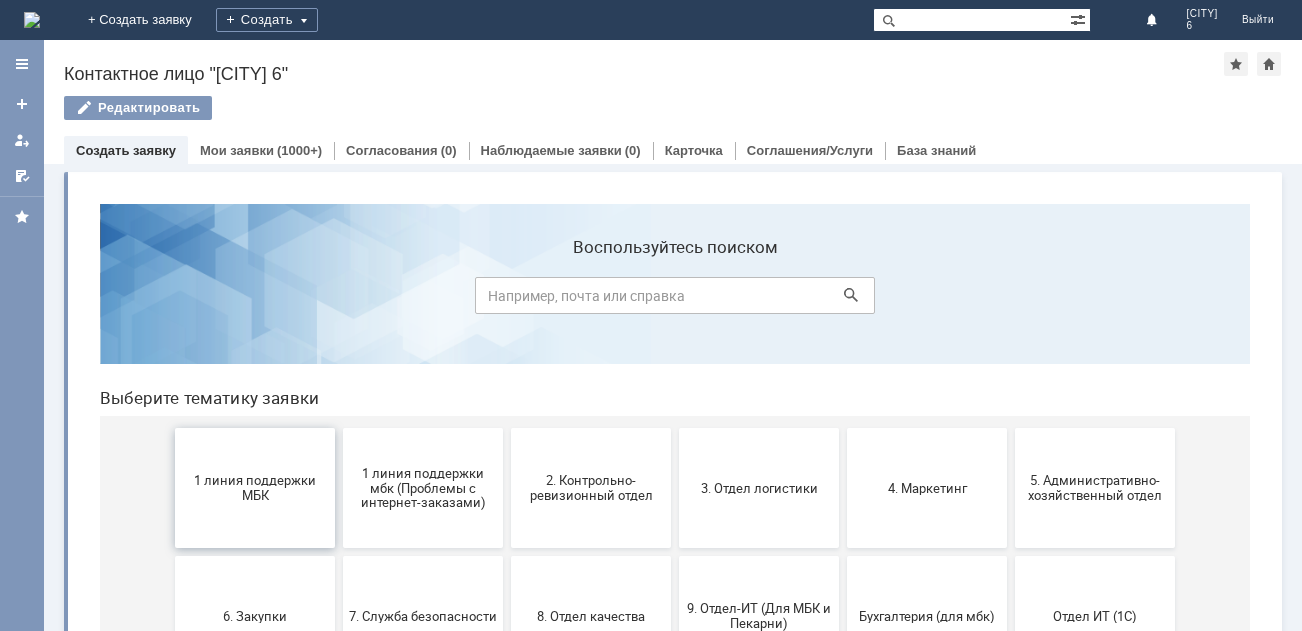 click on "1 линия поддержки МБК" at bounding box center [255, 488] 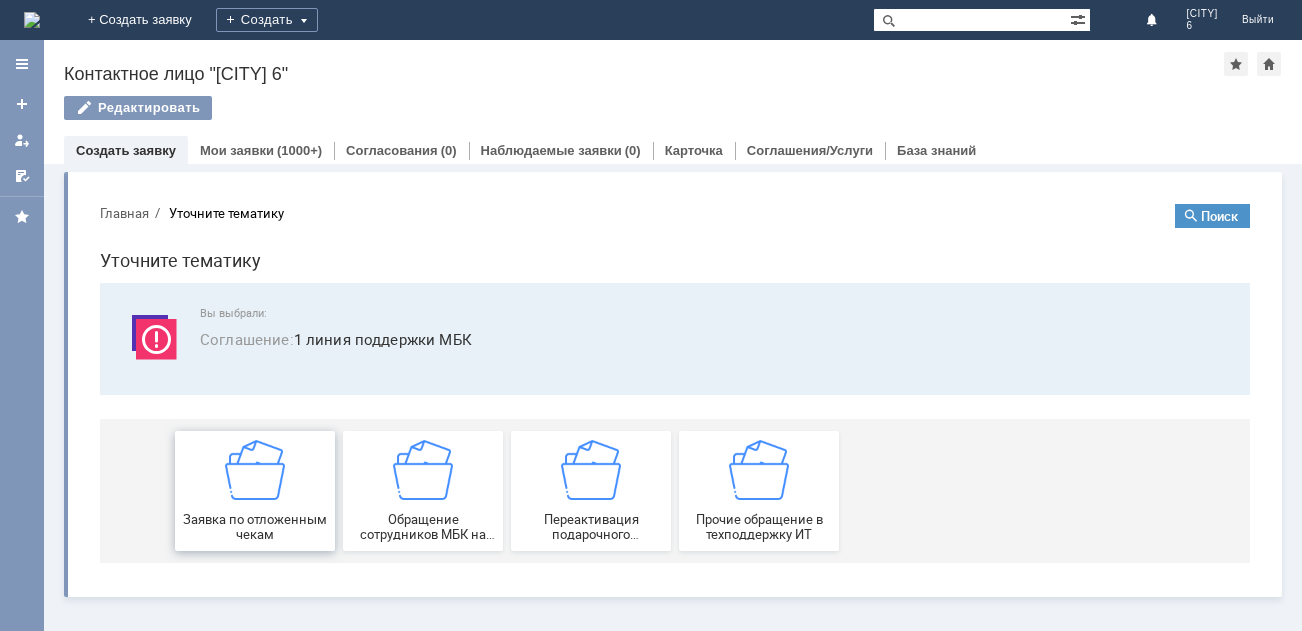 click on "Заявка по отложенным чекам" at bounding box center (255, 491) 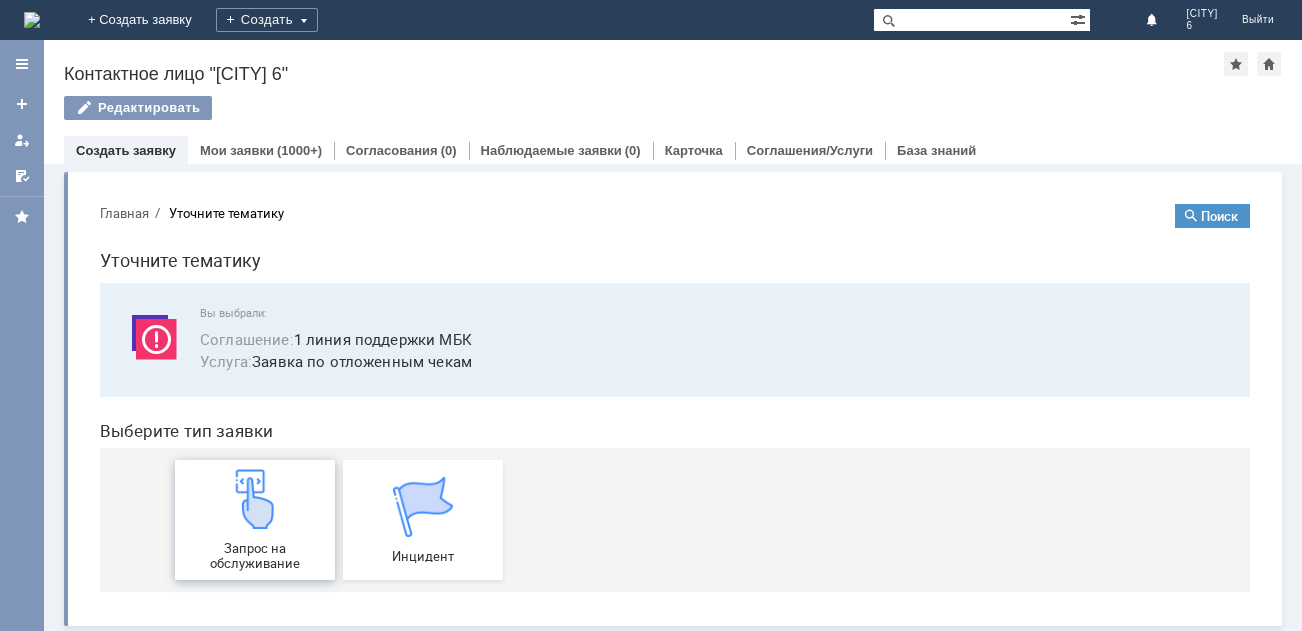 click at bounding box center [255, 499] 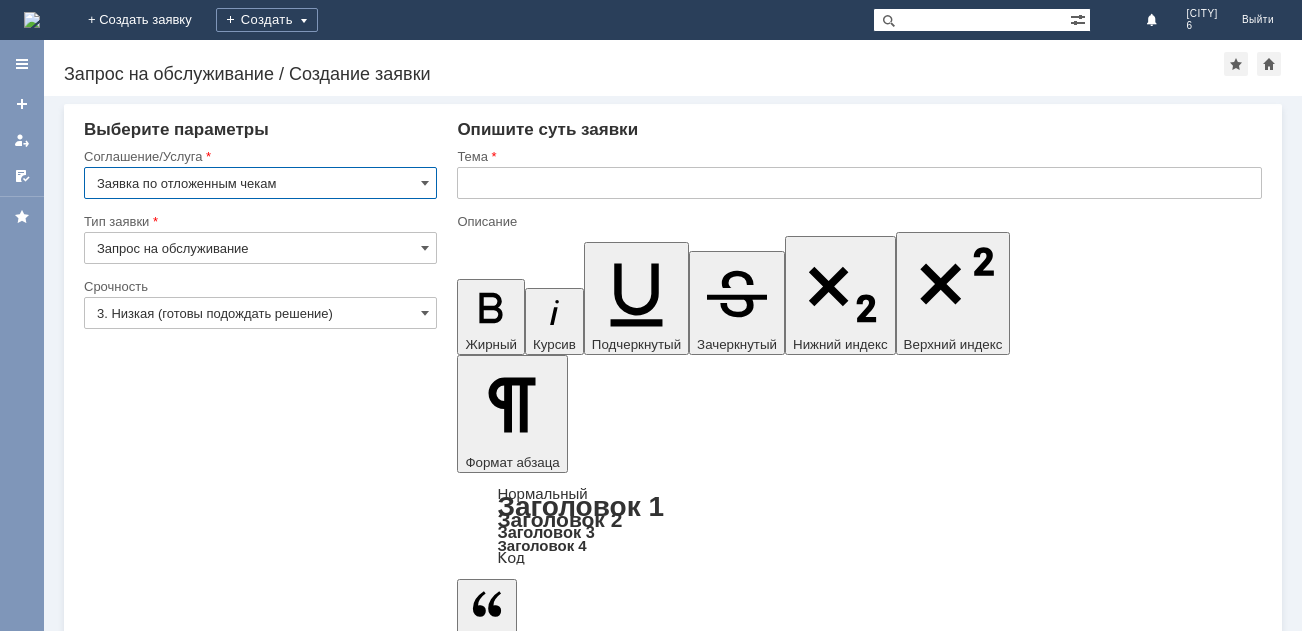 scroll, scrollTop: 0, scrollLeft: 0, axis: both 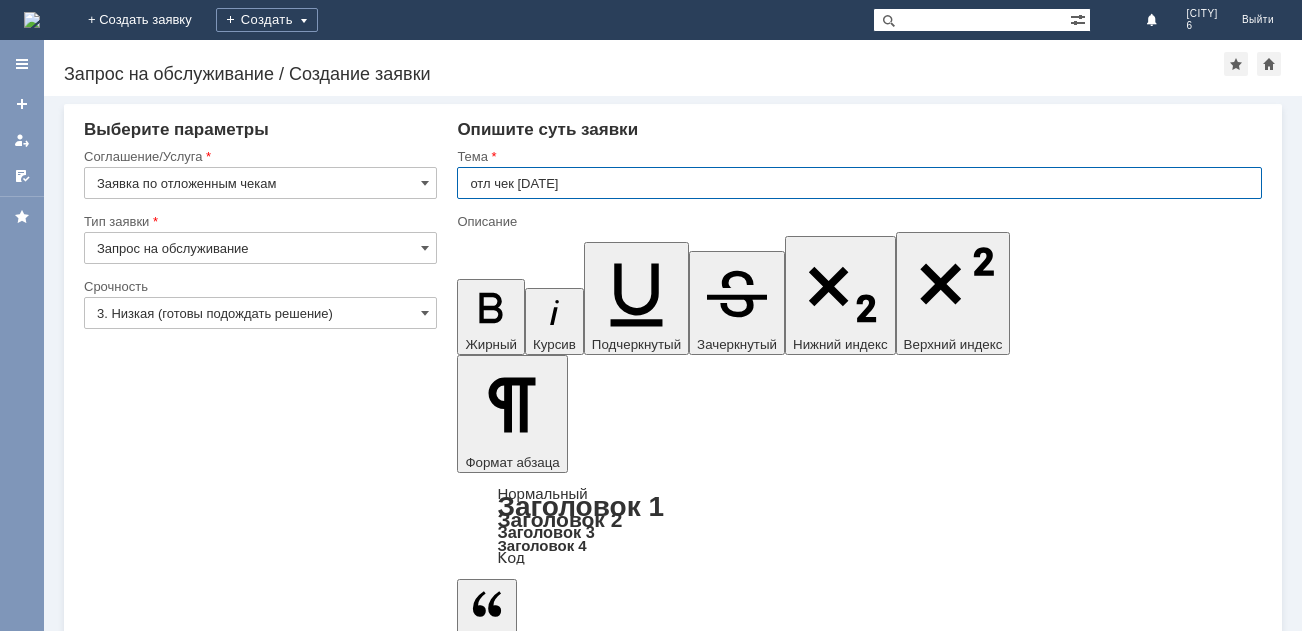 type on "отл чек [DATE]" 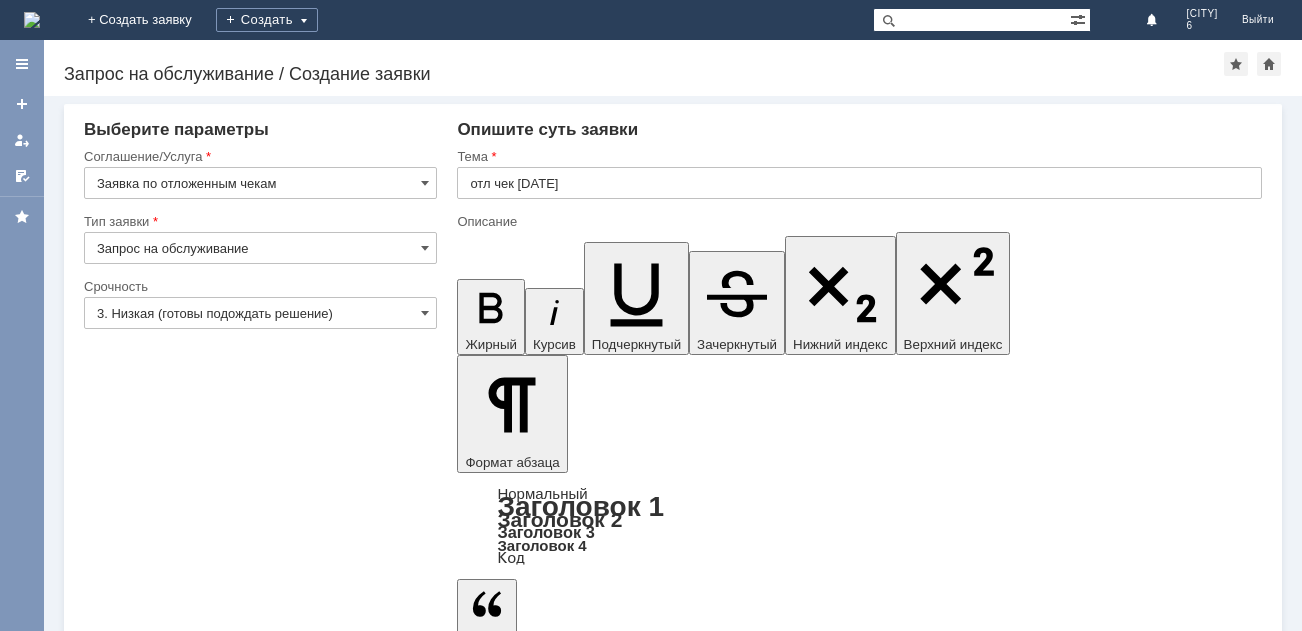 type 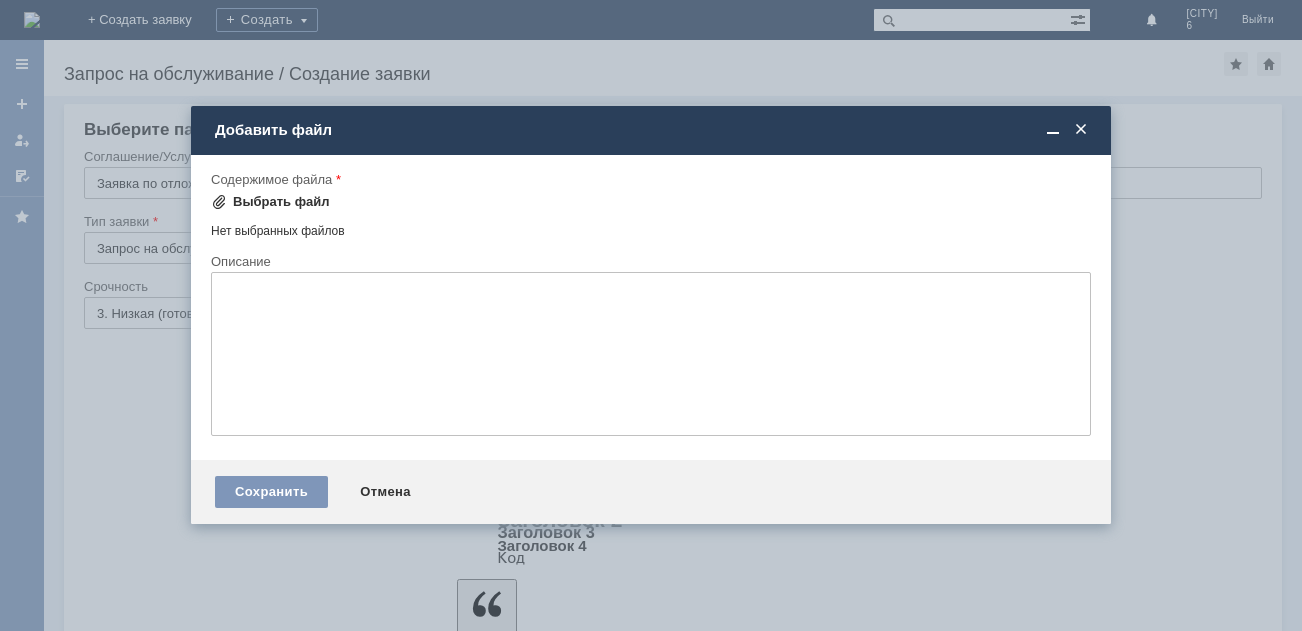 click on "Выбрать файл" at bounding box center [281, 202] 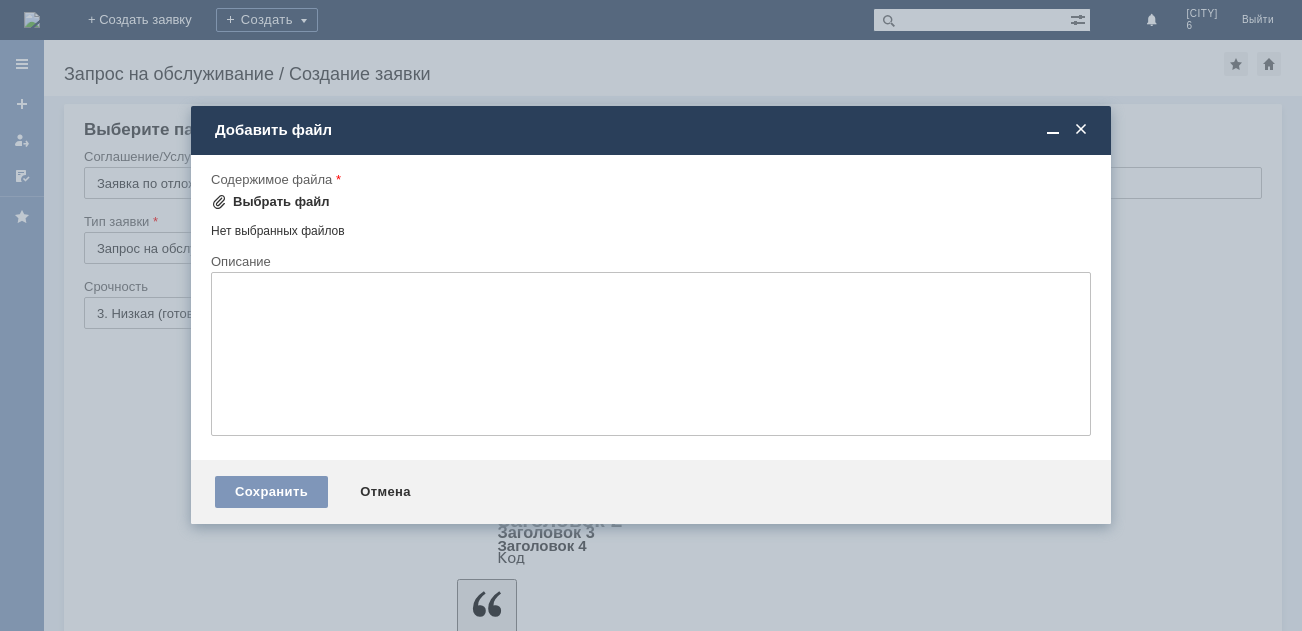 scroll, scrollTop: 0, scrollLeft: 0, axis: both 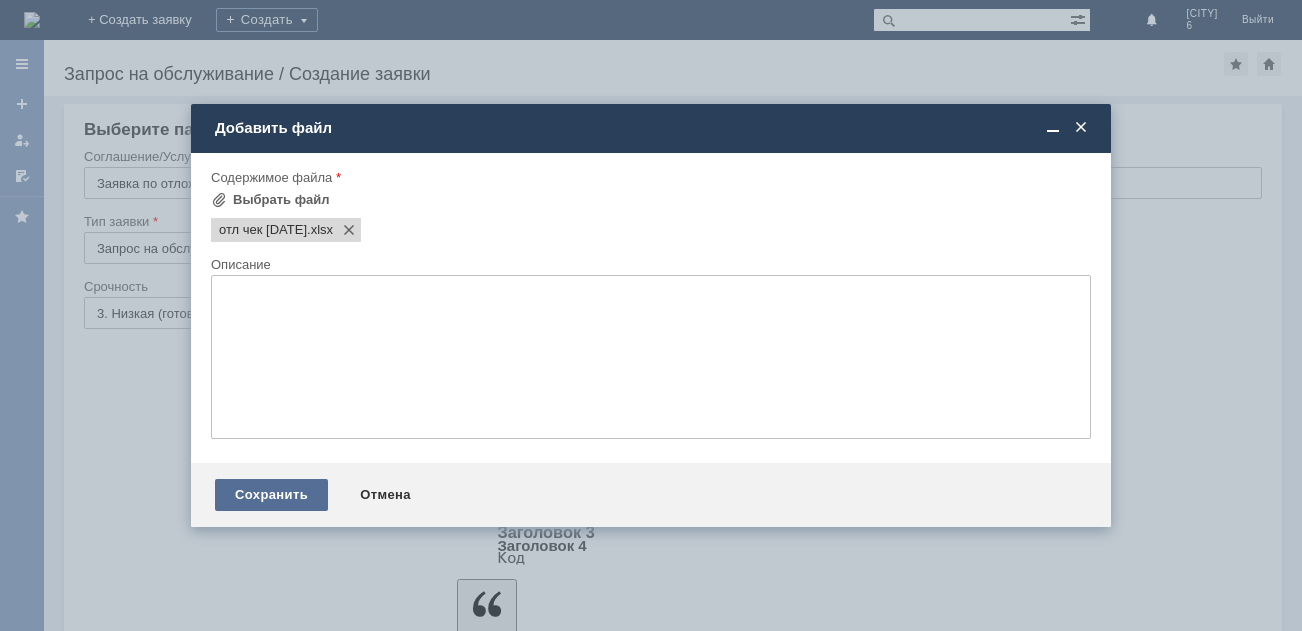 click on "Сохранить" at bounding box center [271, 495] 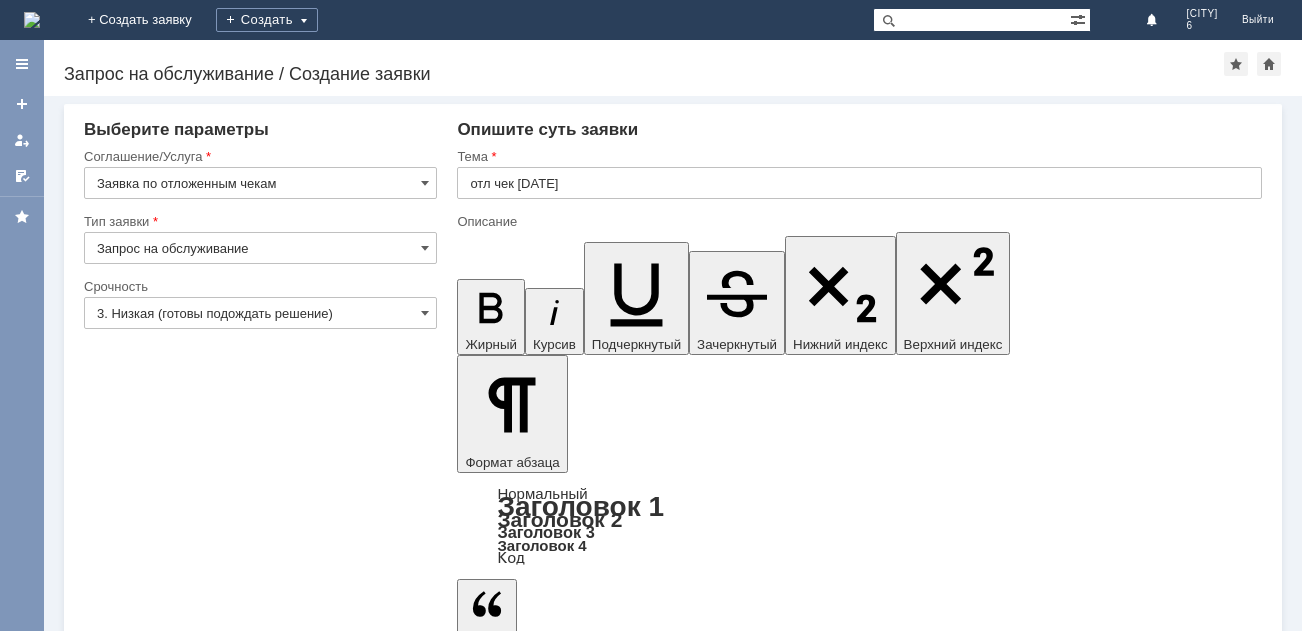 click on "Сохранить" at bounding box center [144, 5578] 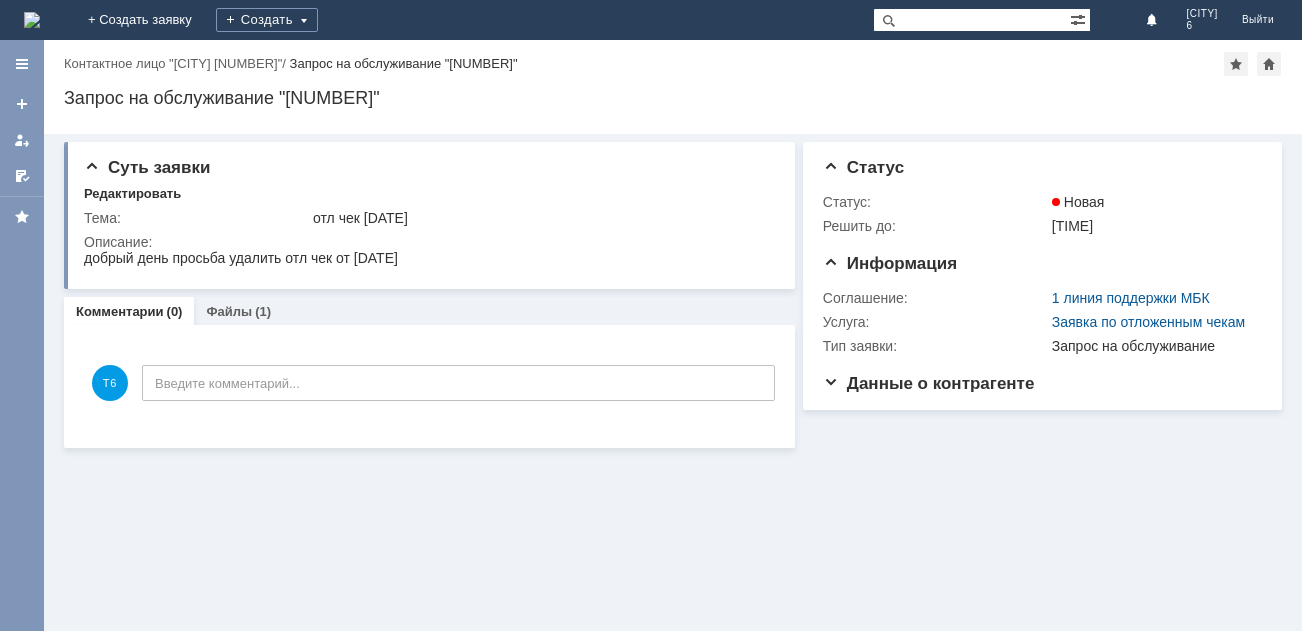 scroll, scrollTop: 0, scrollLeft: 0, axis: both 